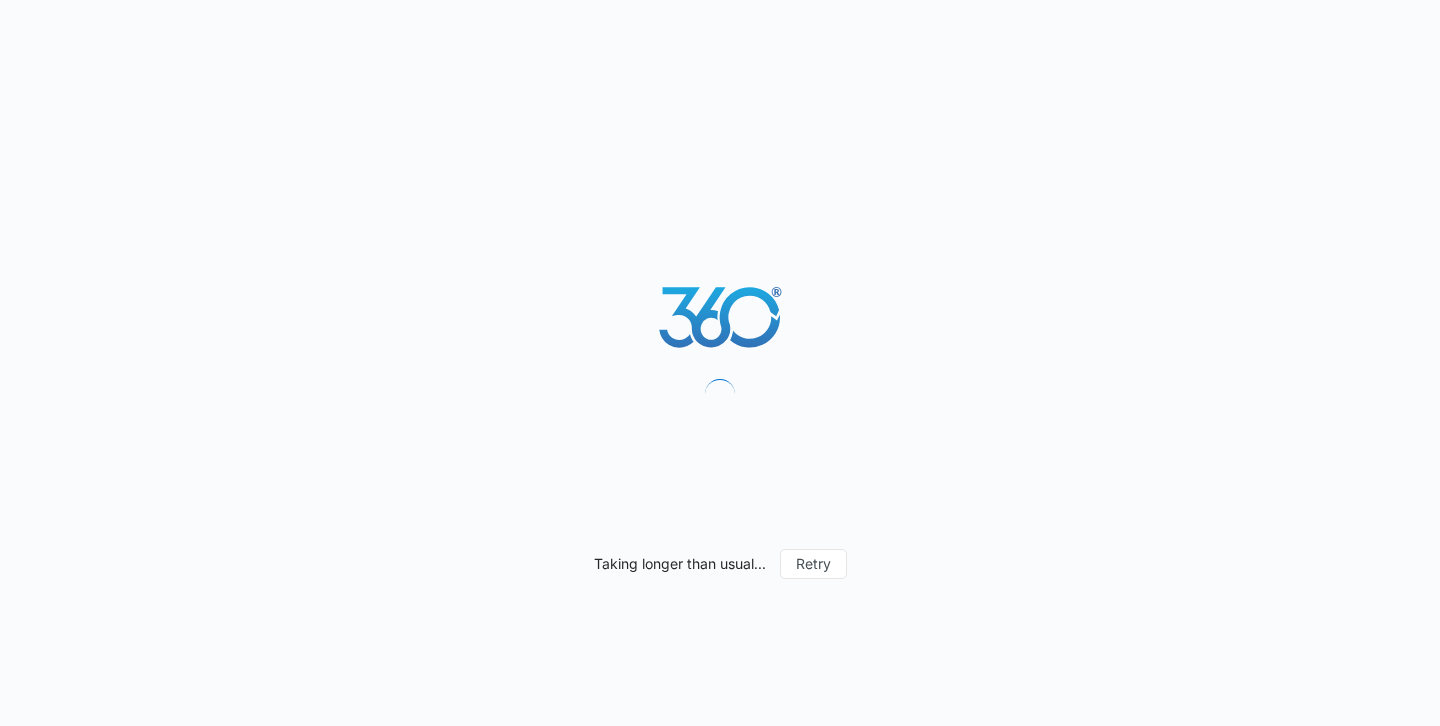 scroll, scrollTop: 0, scrollLeft: 0, axis: both 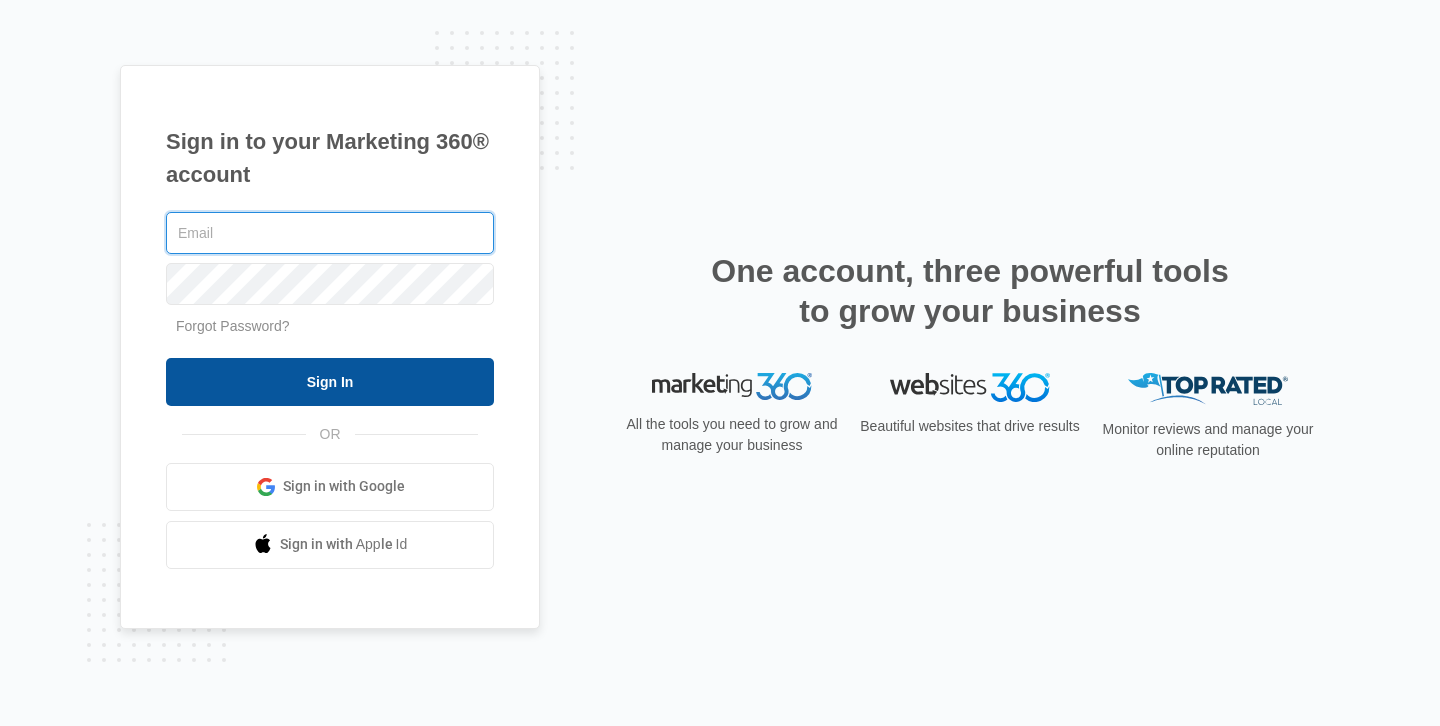 type on "[USERNAME]@example.com" 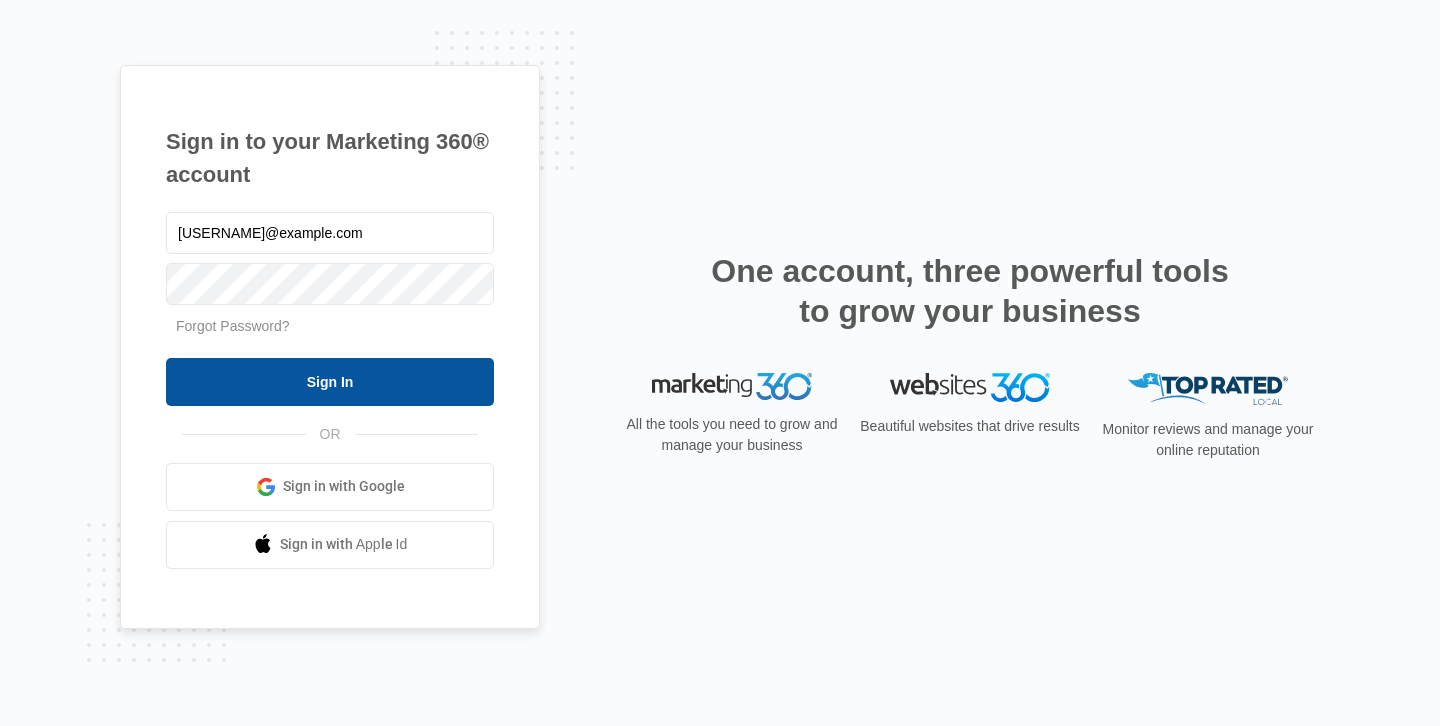 click on "Sign In" at bounding box center [330, 382] 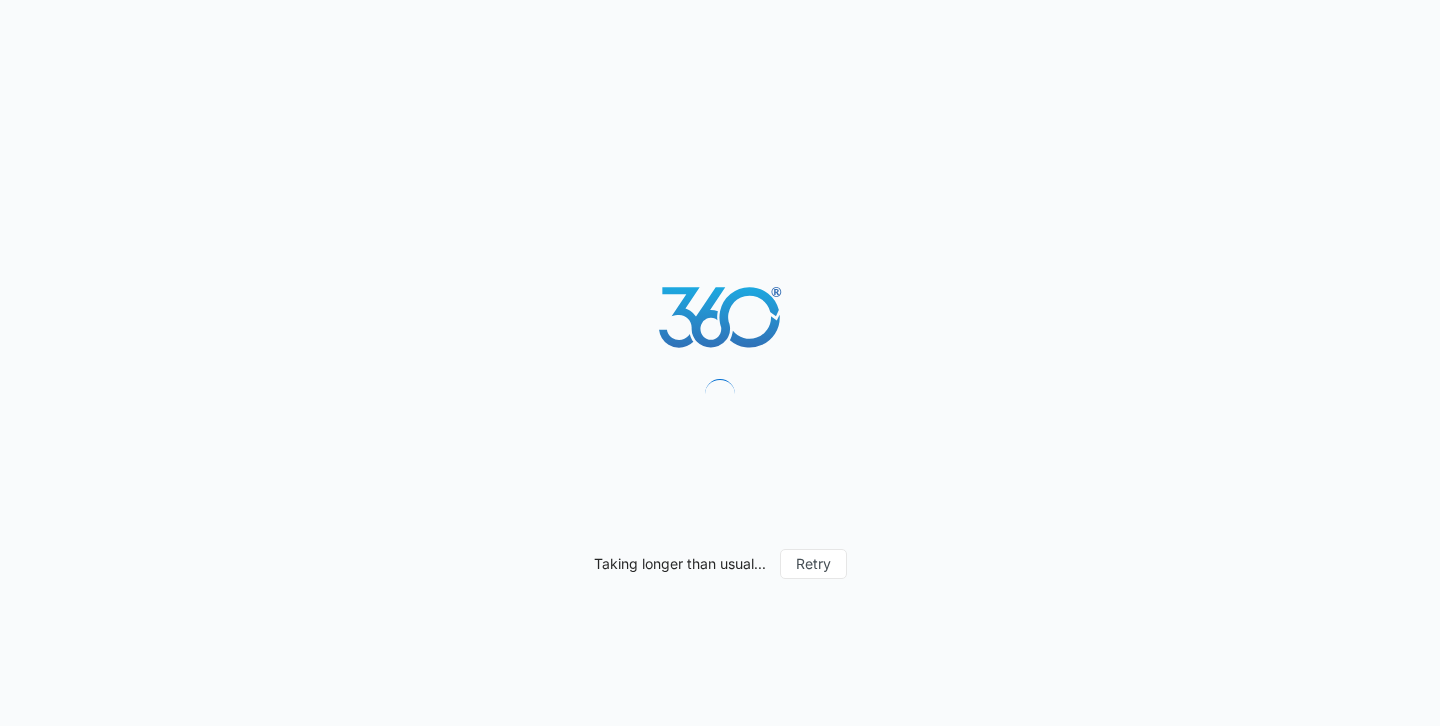 scroll, scrollTop: 0, scrollLeft: 0, axis: both 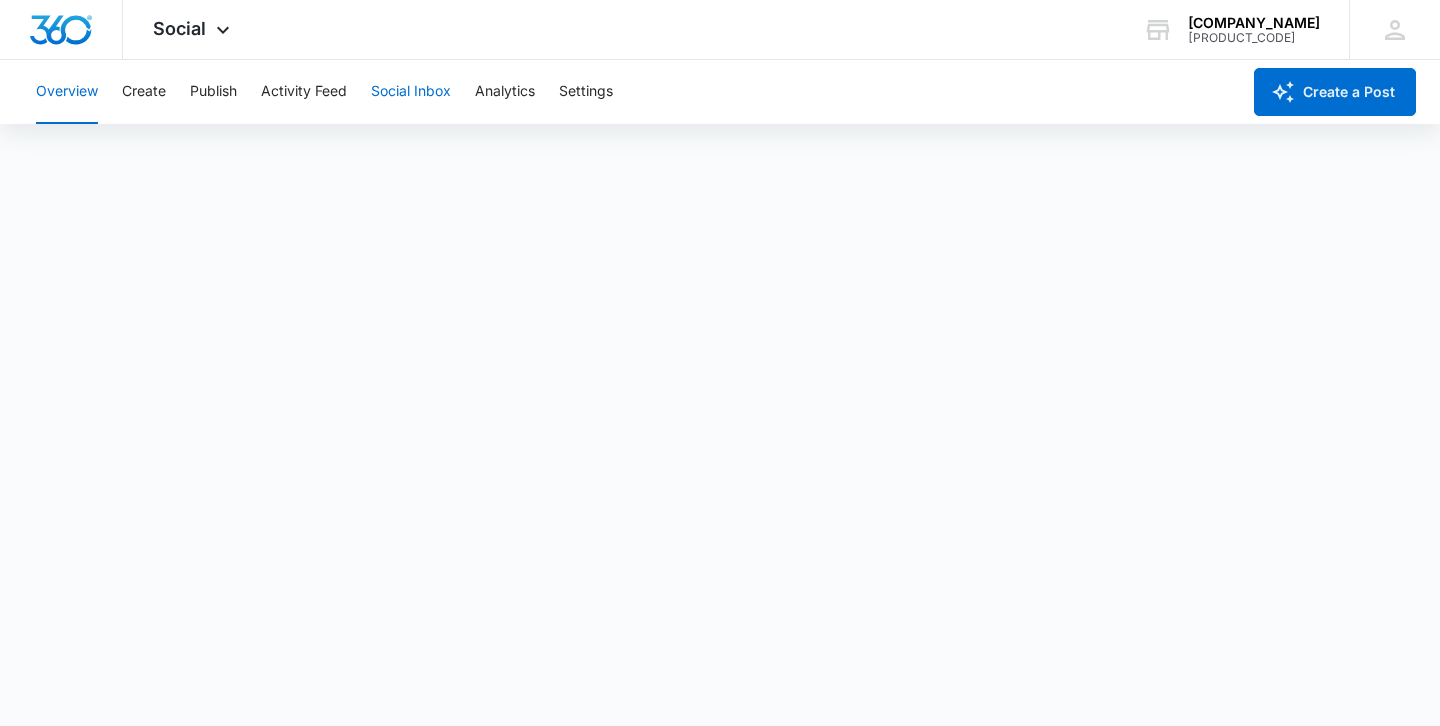 click on "Social Inbox" at bounding box center (411, 92) 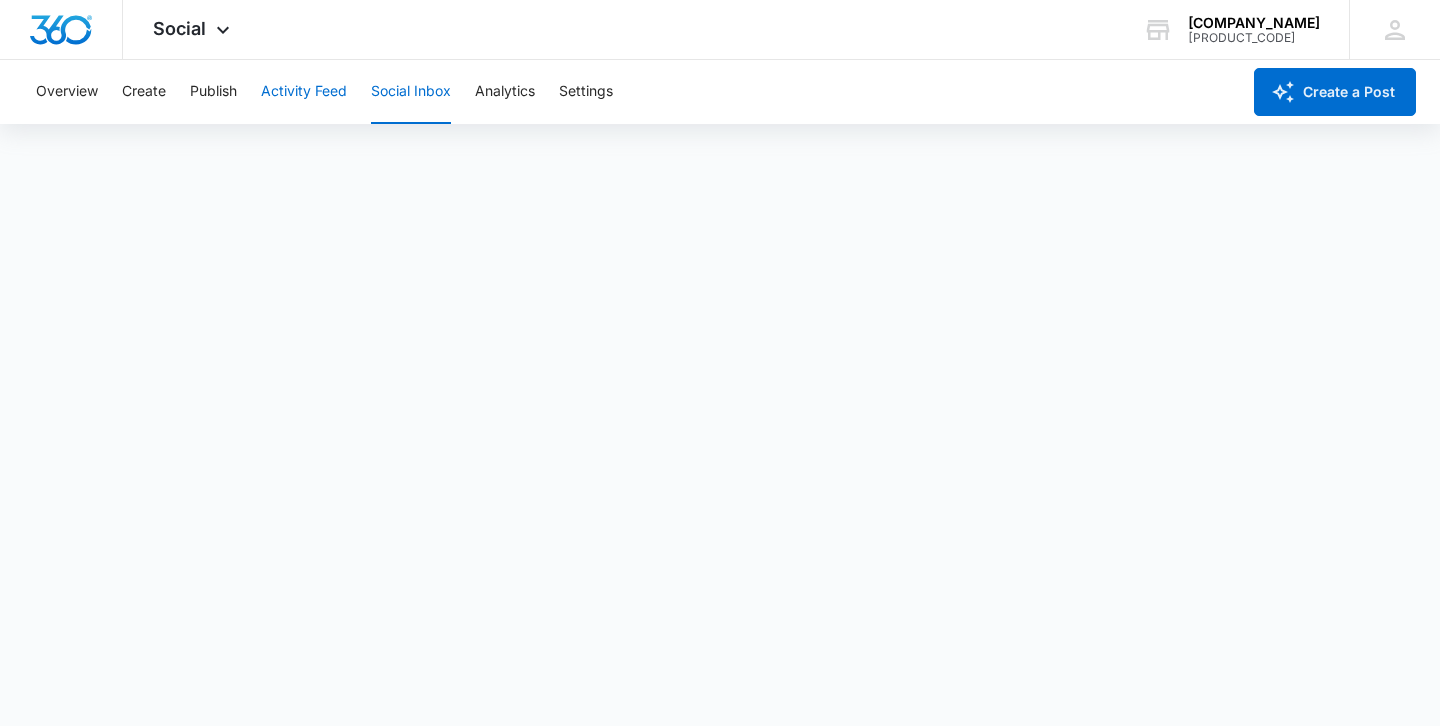 click on "Activity Feed" at bounding box center (304, 92) 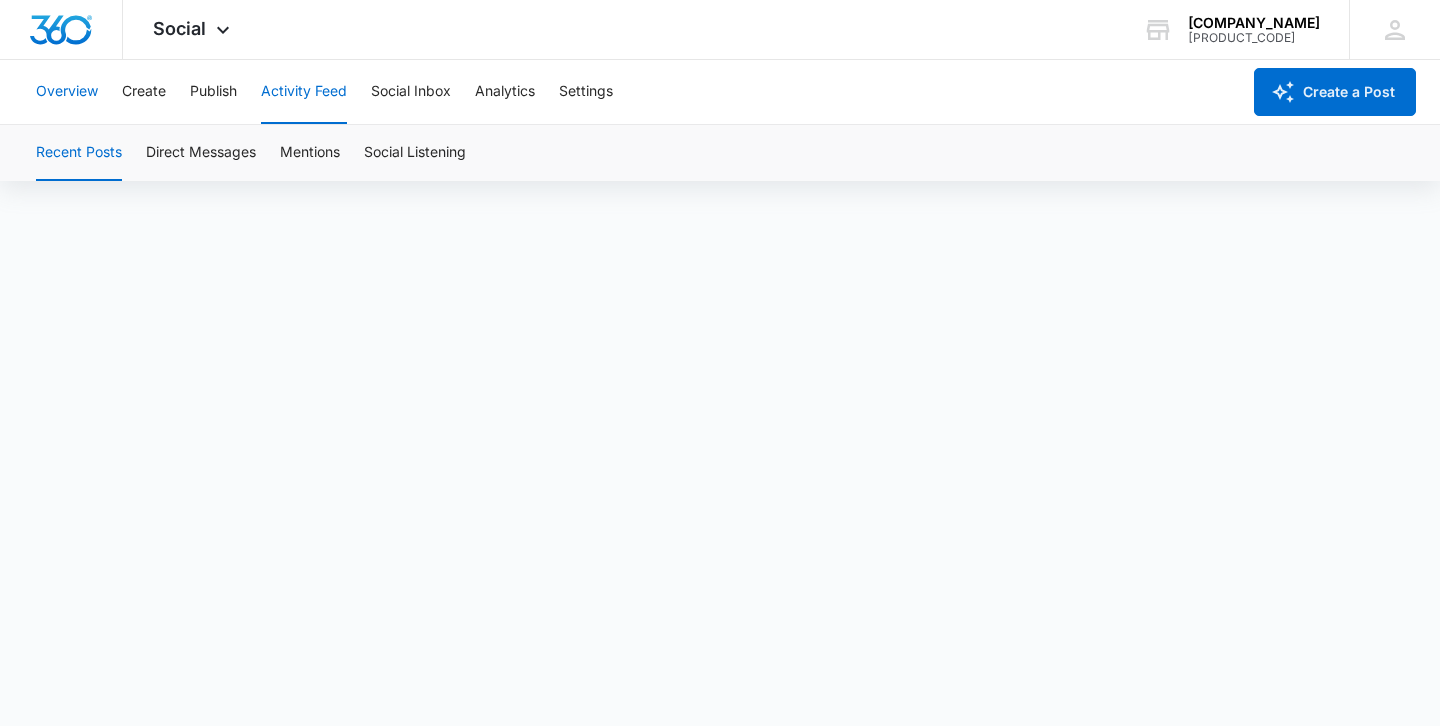click on "Overview" at bounding box center (67, 92) 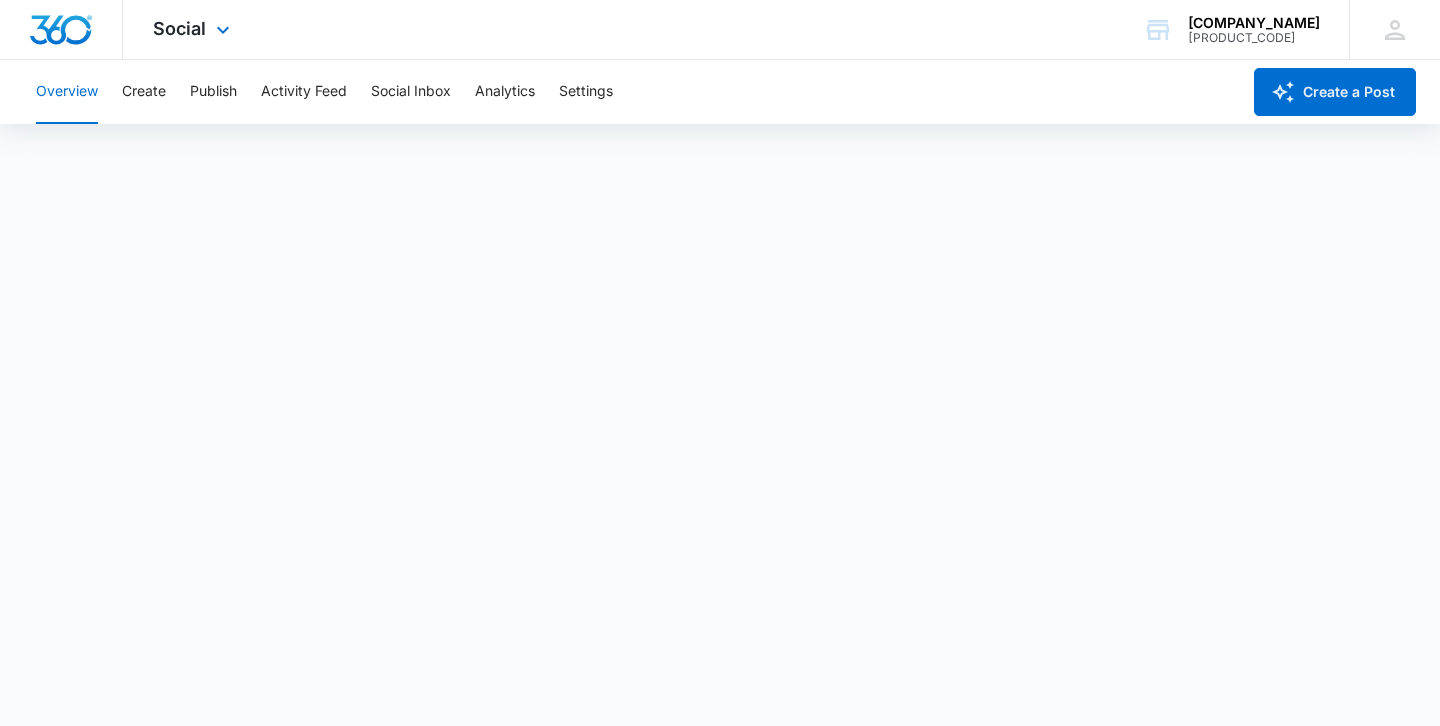 click on "Social Apps Reputation Websites Forms CRM Email Social Shop Payments POS Content Ads Intelligence Files Brand Settings" at bounding box center [194, 29] 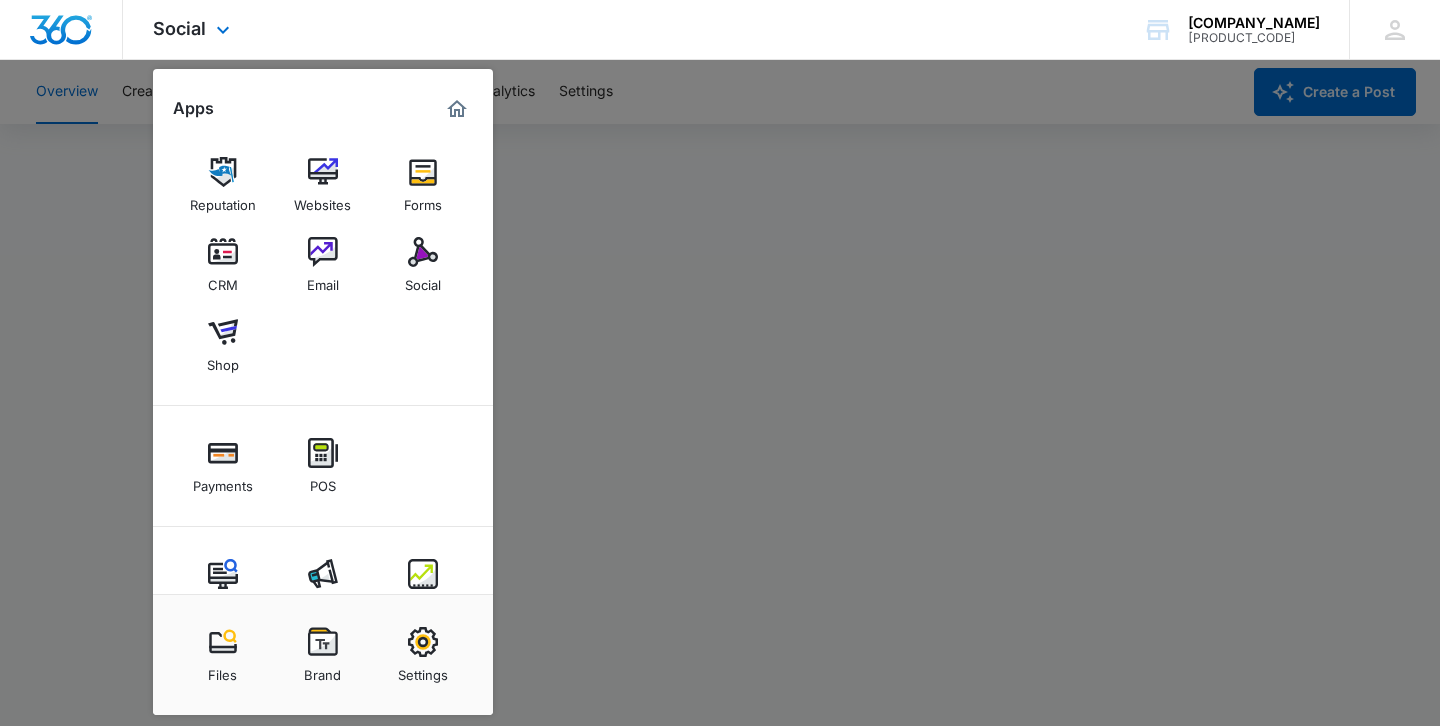 scroll, scrollTop: 54, scrollLeft: 0, axis: vertical 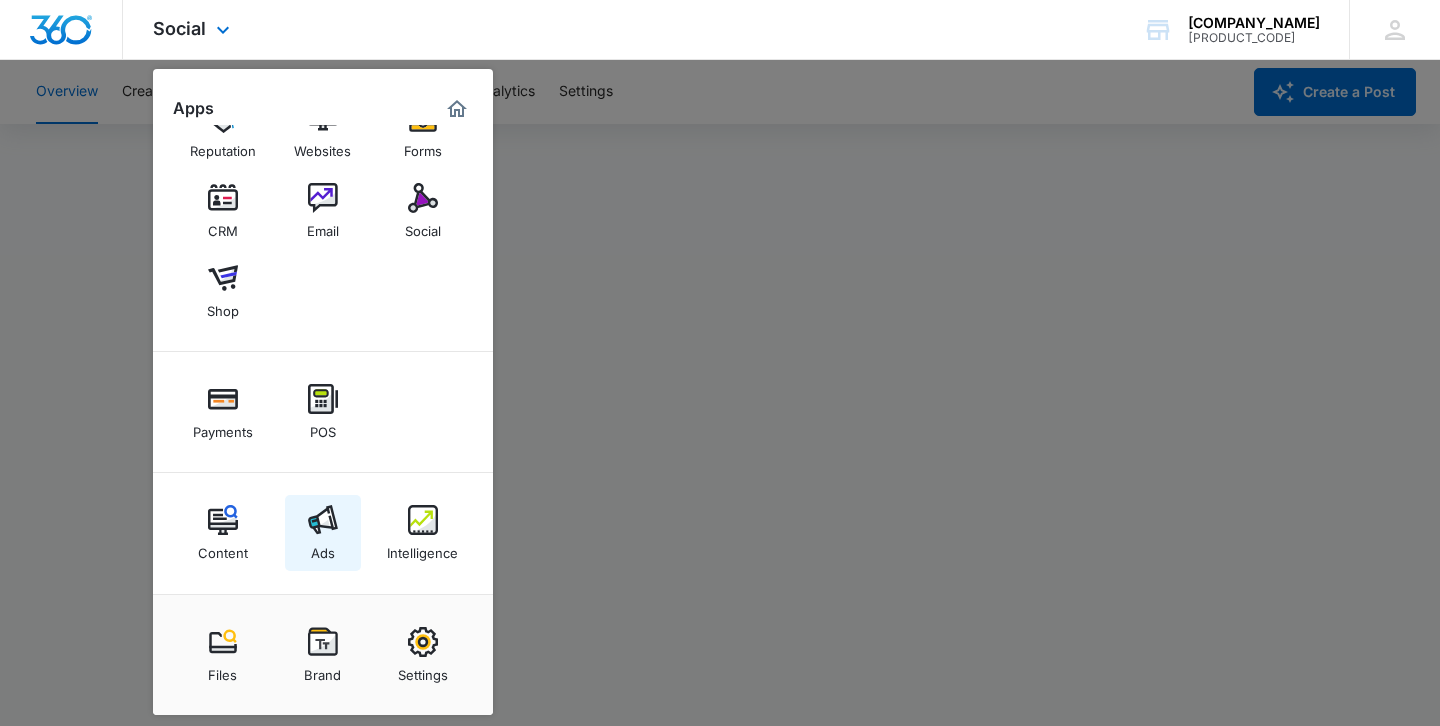 click on "Ads" at bounding box center (323, 533) 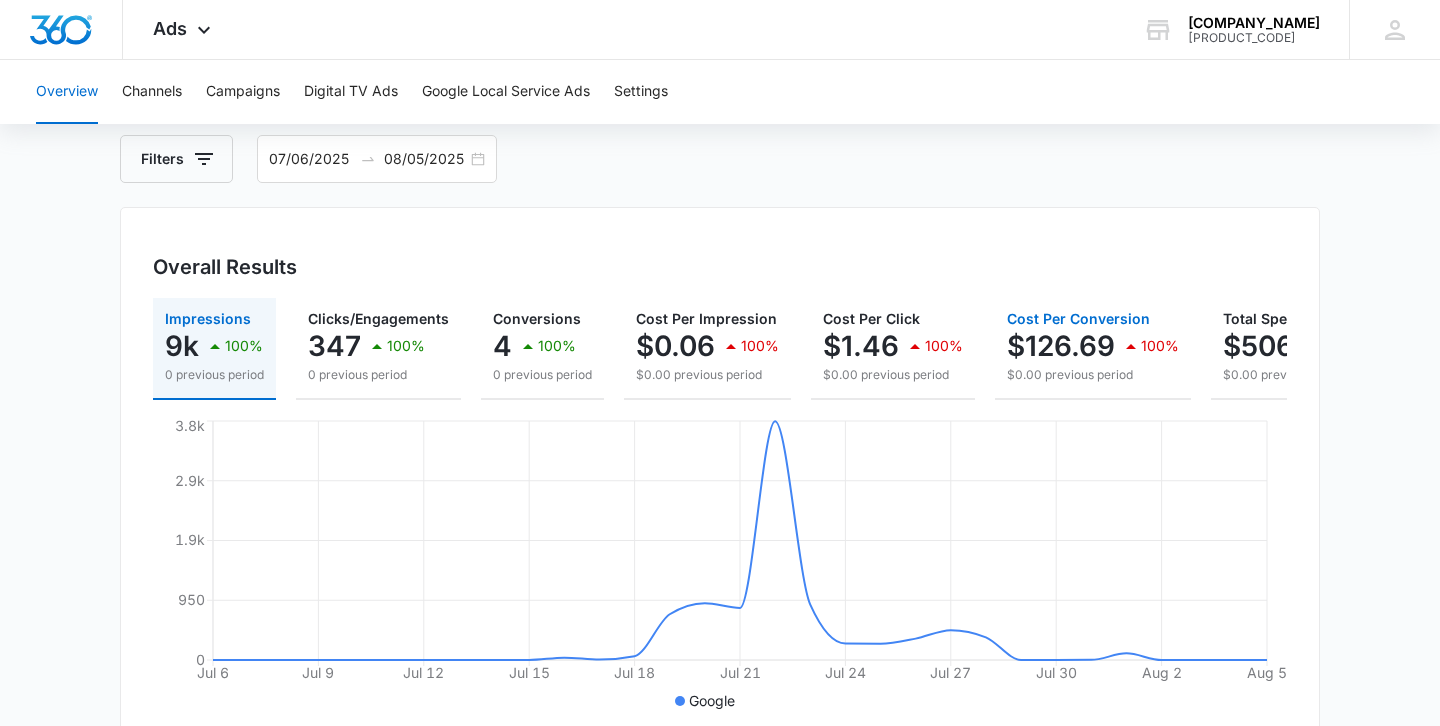 scroll, scrollTop: 91, scrollLeft: 0, axis: vertical 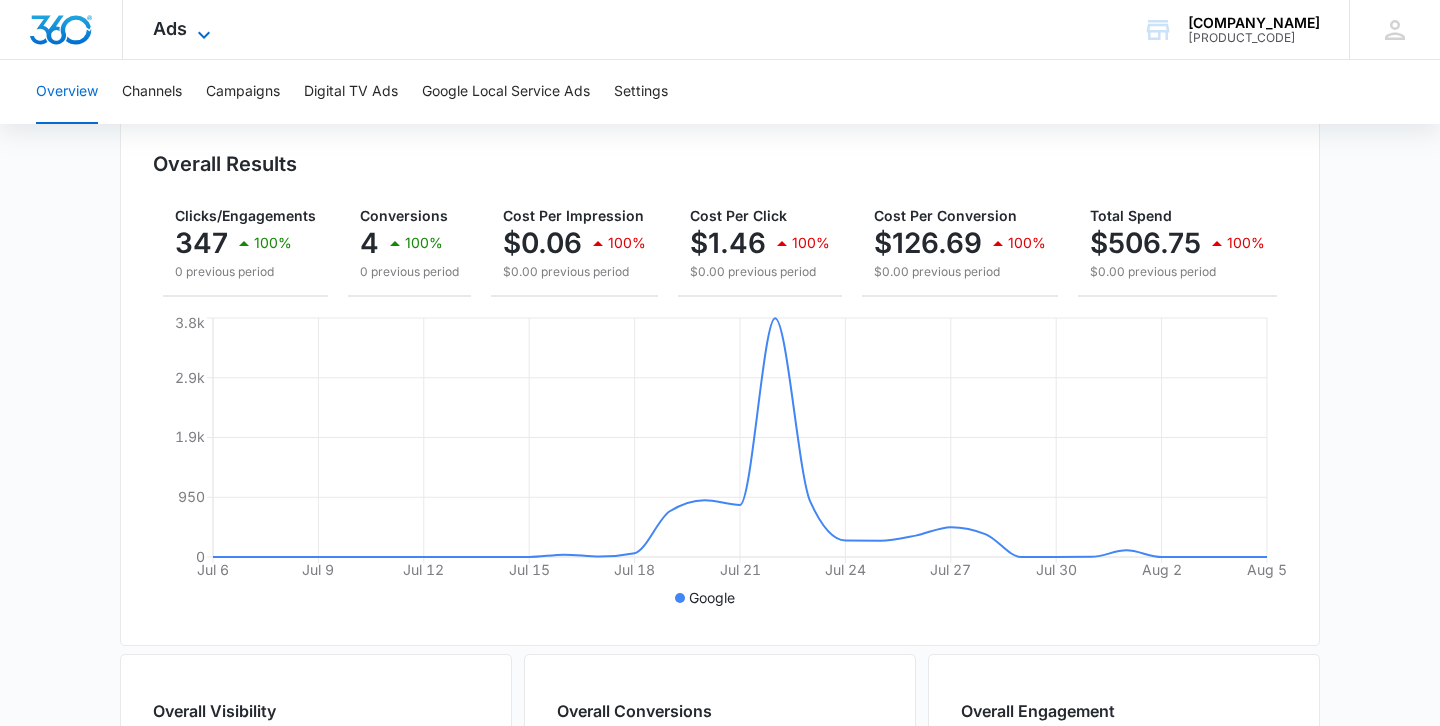 click 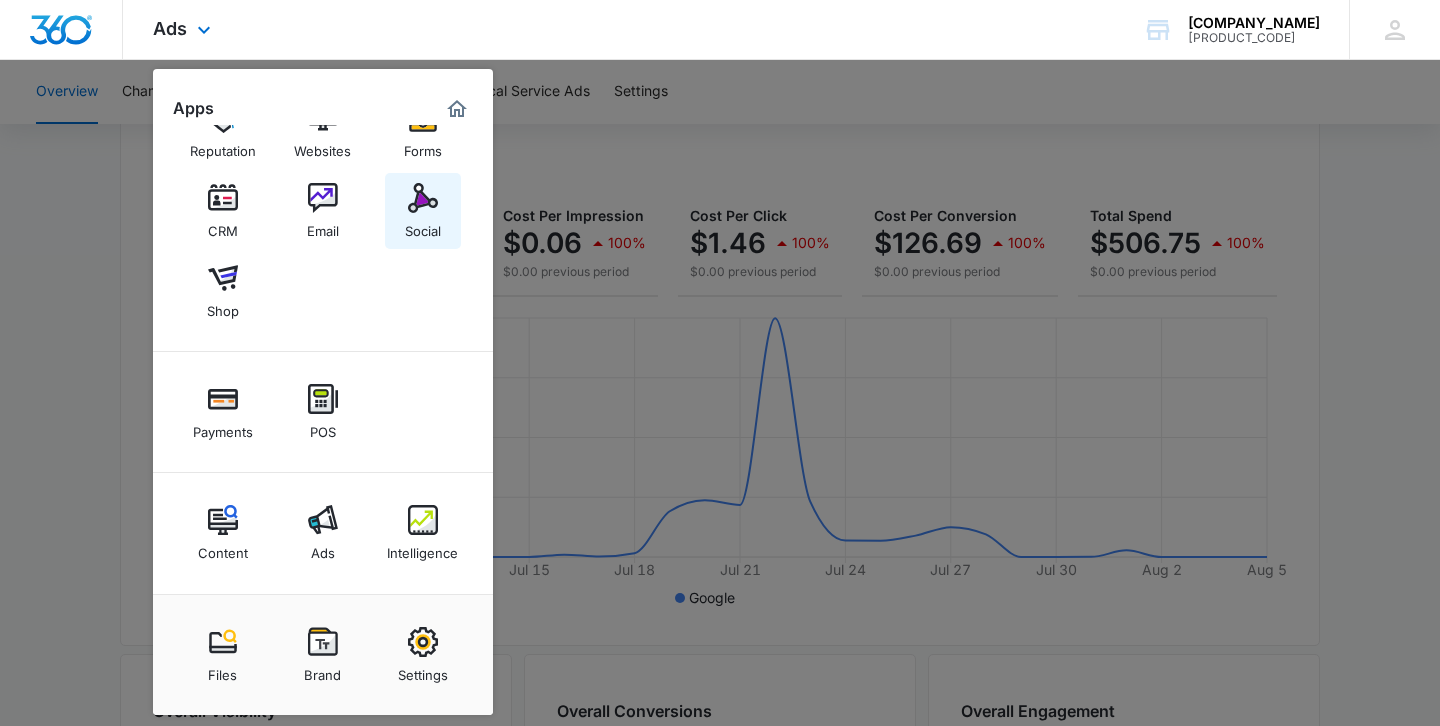 click on "Social" at bounding box center (423, 226) 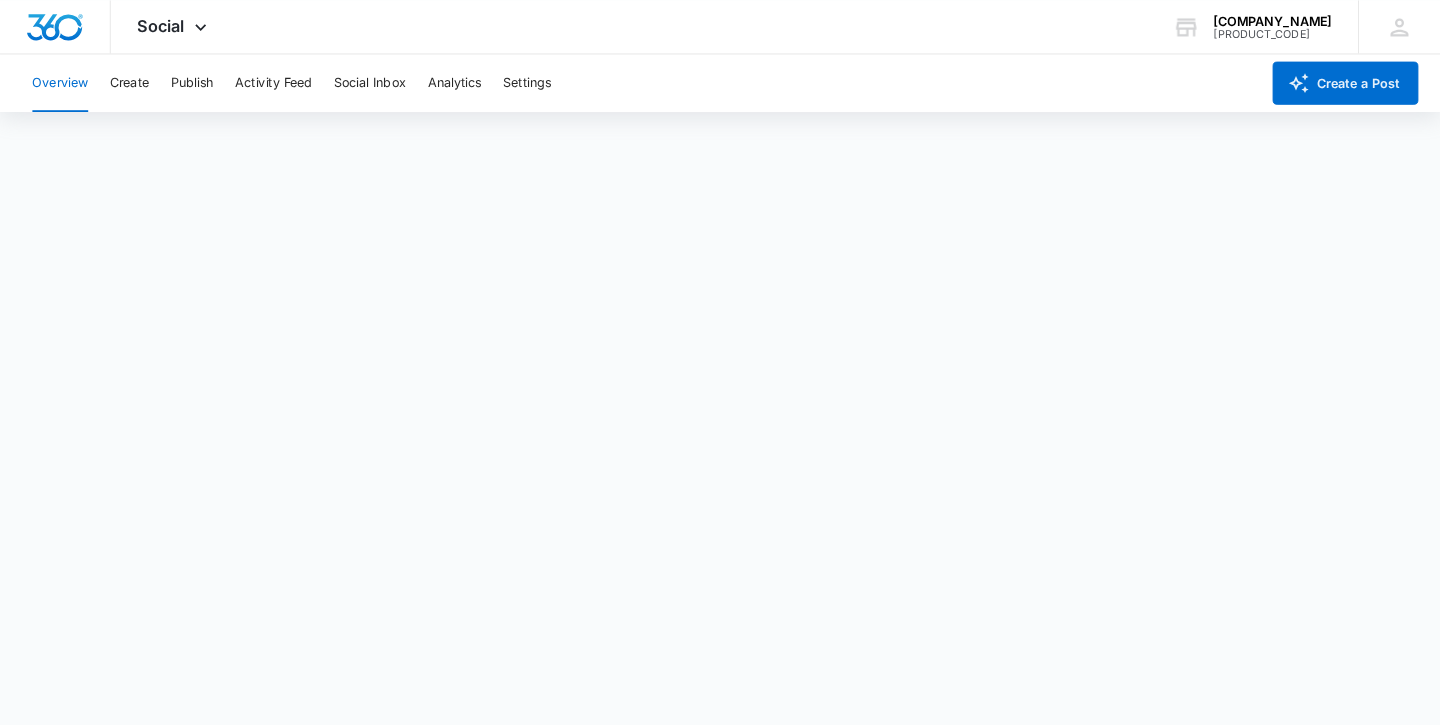 scroll, scrollTop: 5, scrollLeft: 0, axis: vertical 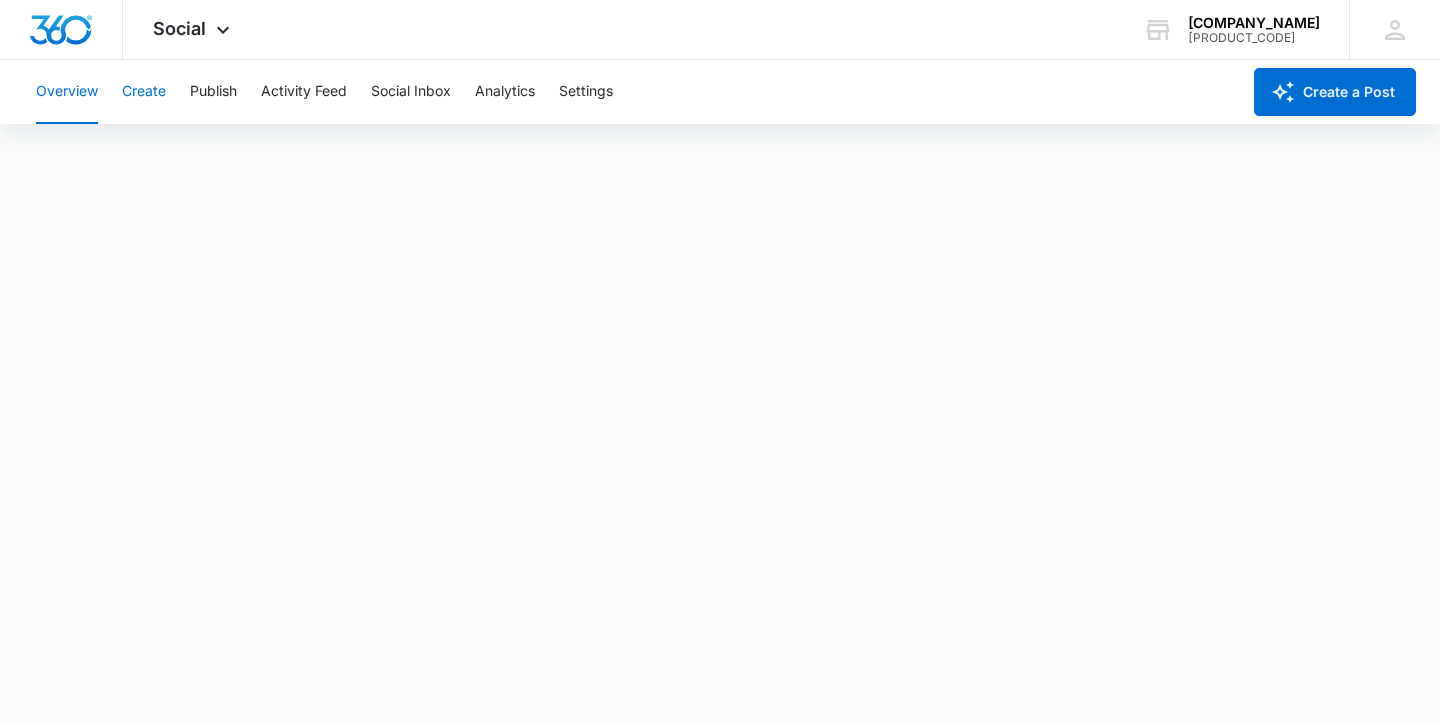 click on "Create" at bounding box center [144, 92] 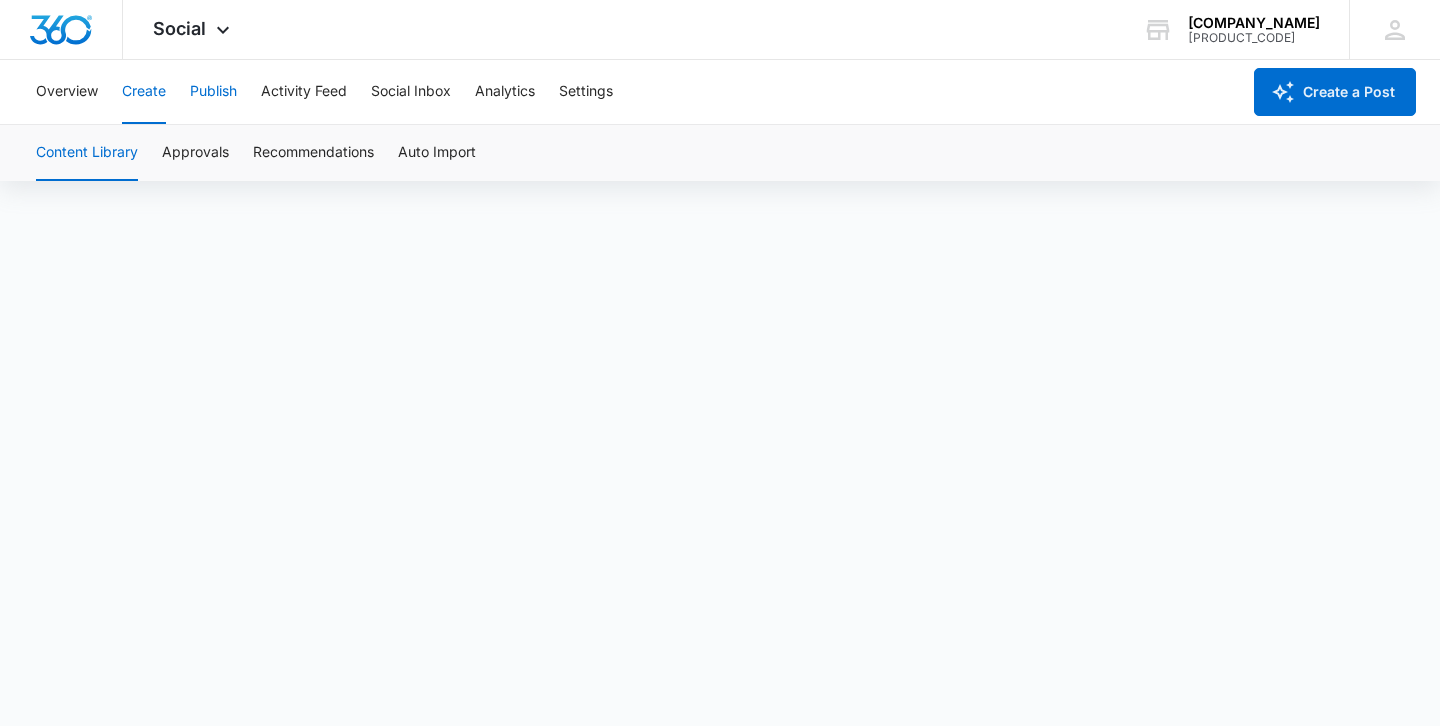 click on "Publish" at bounding box center (213, 92) 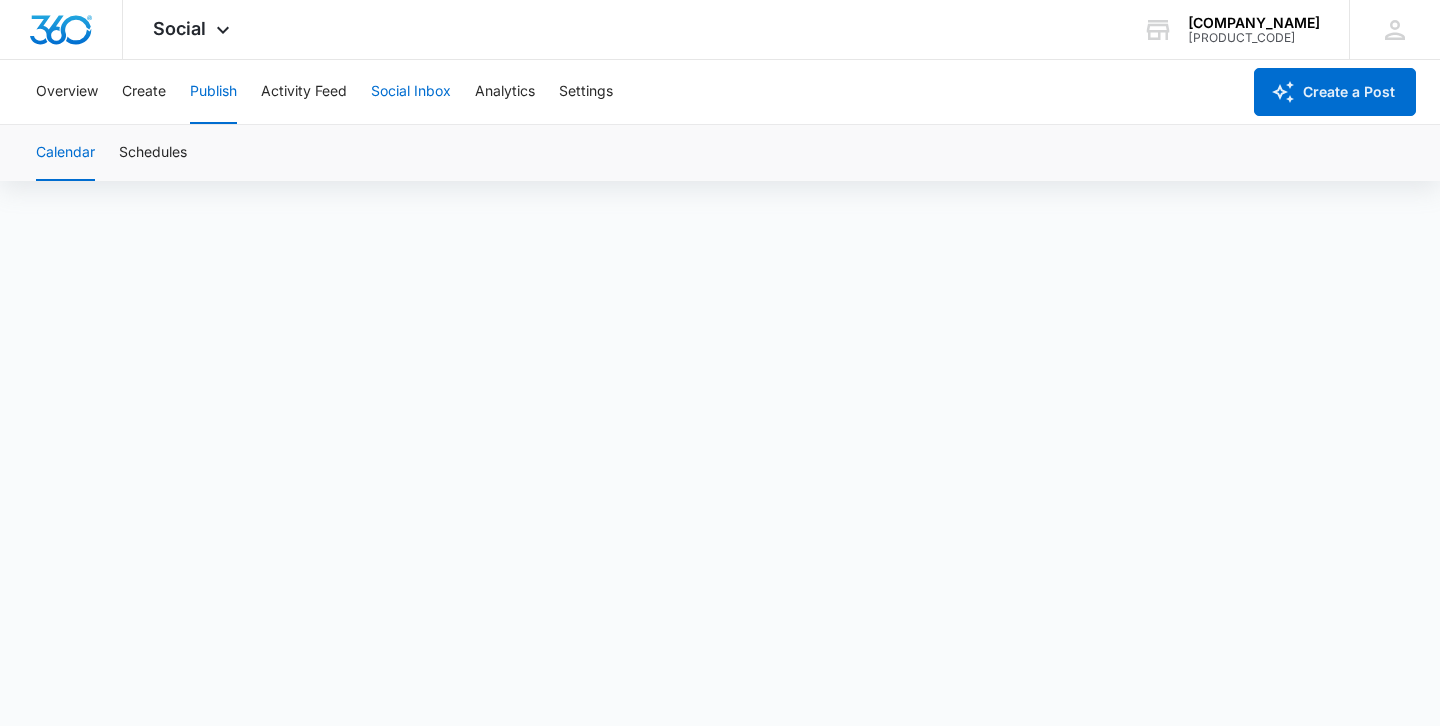 click on "Social Inbox" at bounding box center [411, 92] 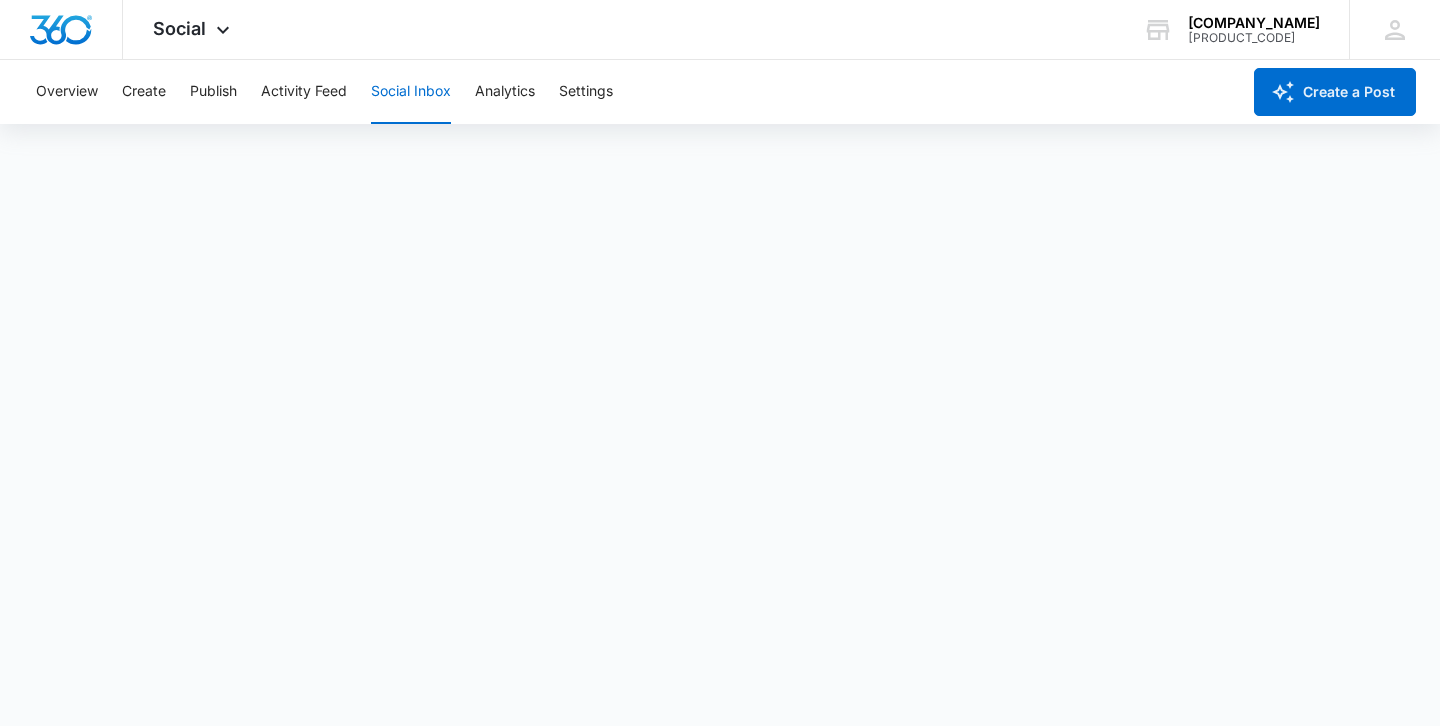 scroll, scrollTop: 5, scrollLeft: 0, axis: vertical 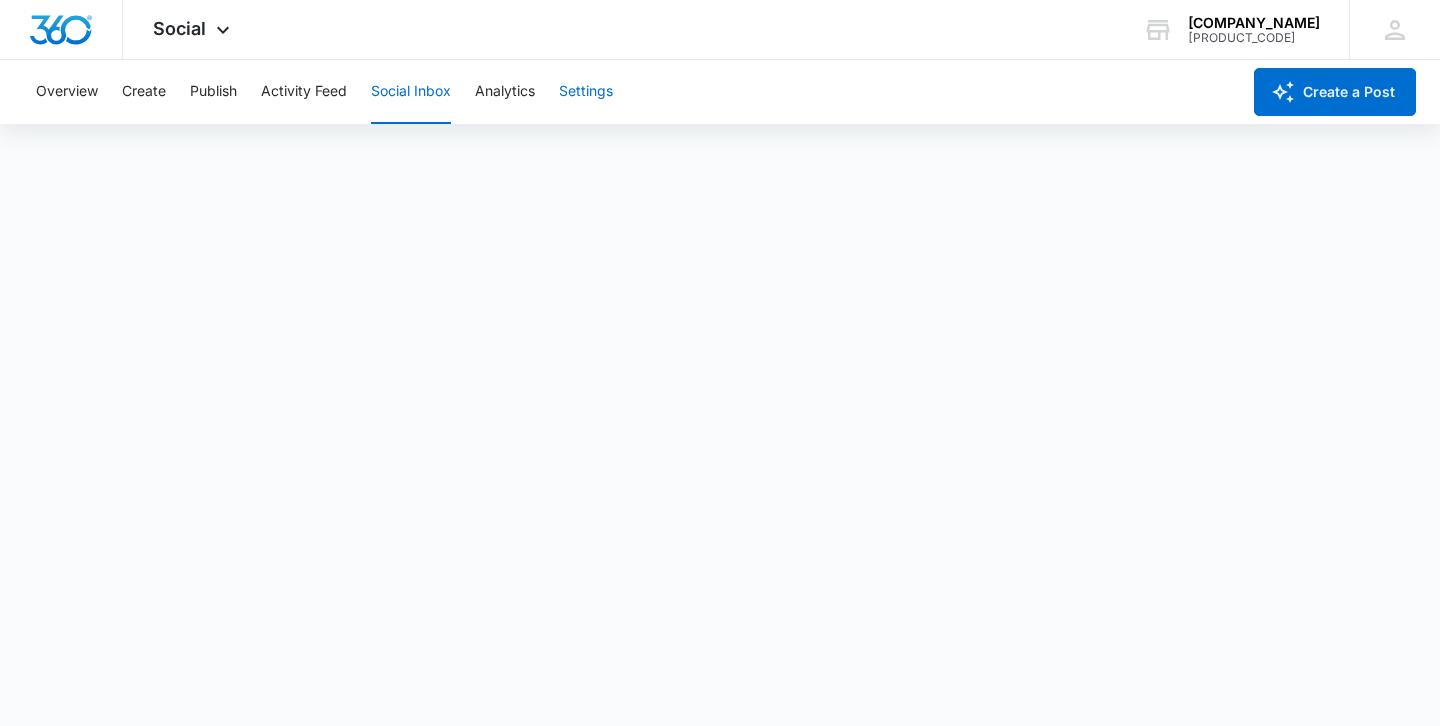 click on "Settings" at bounding box center [586, 92] 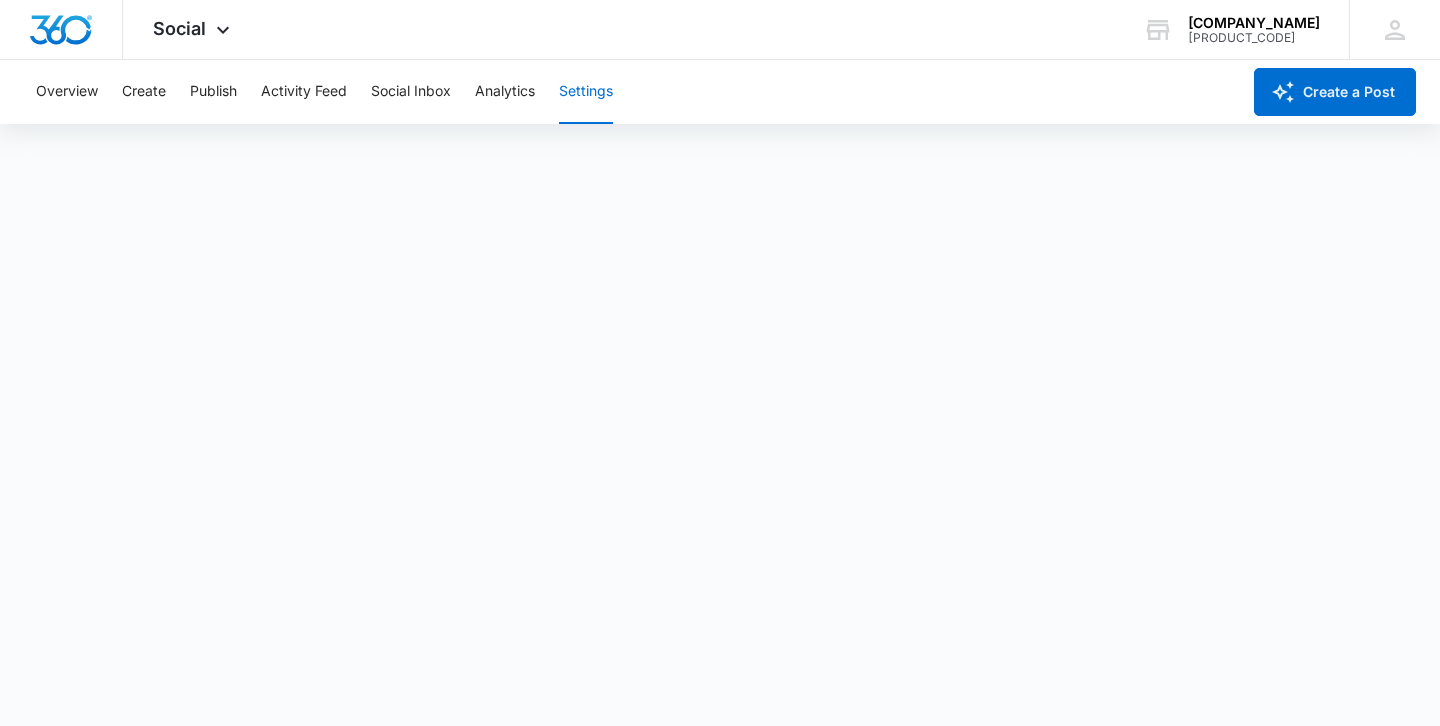 scroll, scrollTop: 0, scrollLeft: 0, axis: both 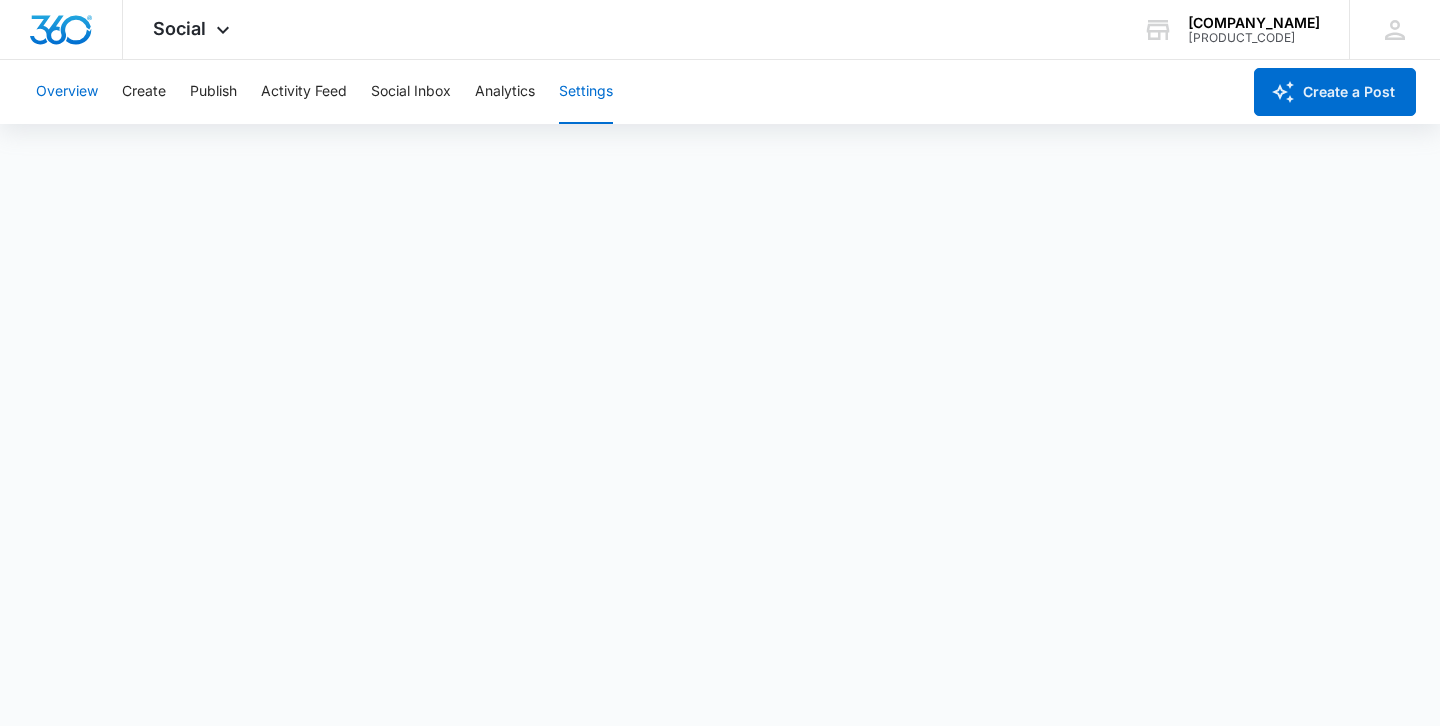 click on "Overview" at bounding box center [67, 92] 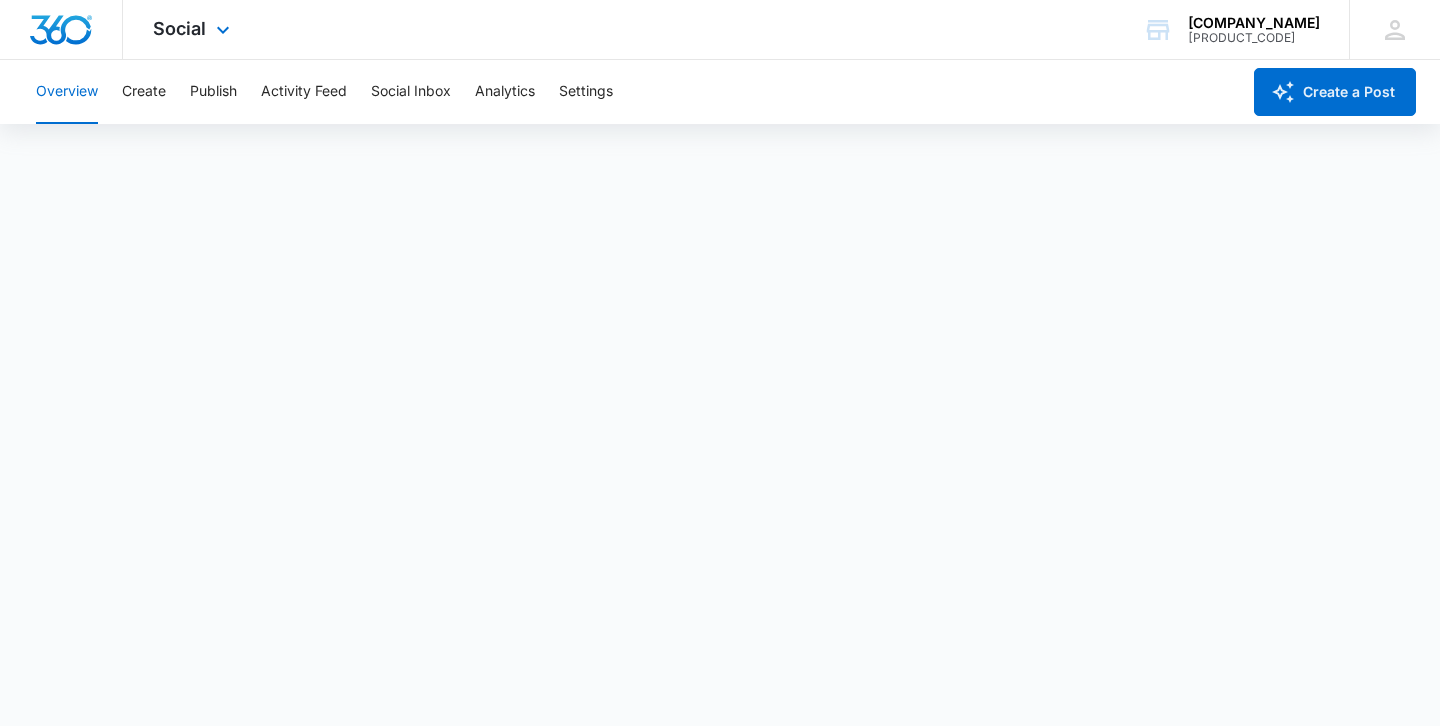 click at bounding box center [61, 30] 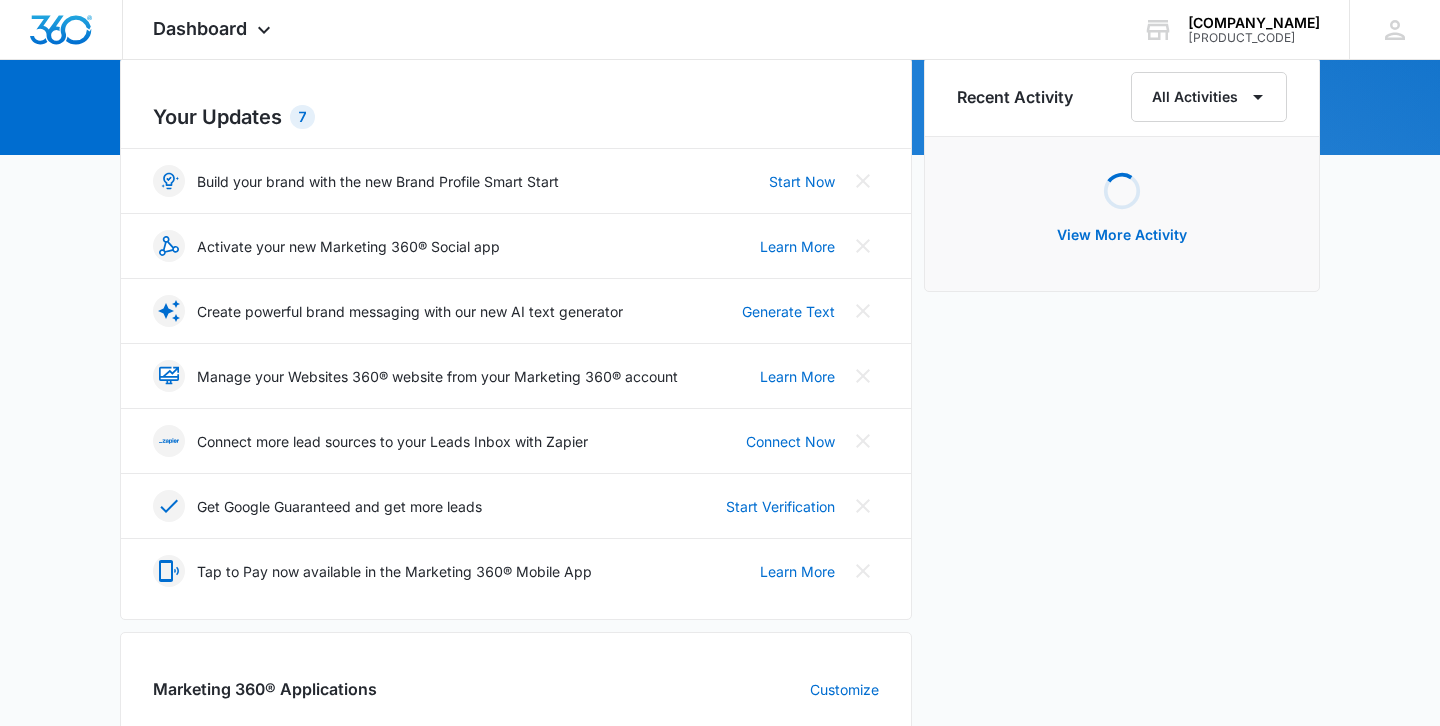 scroll, scrollTop: 207, scrollLeft: 0, axis: vertical 